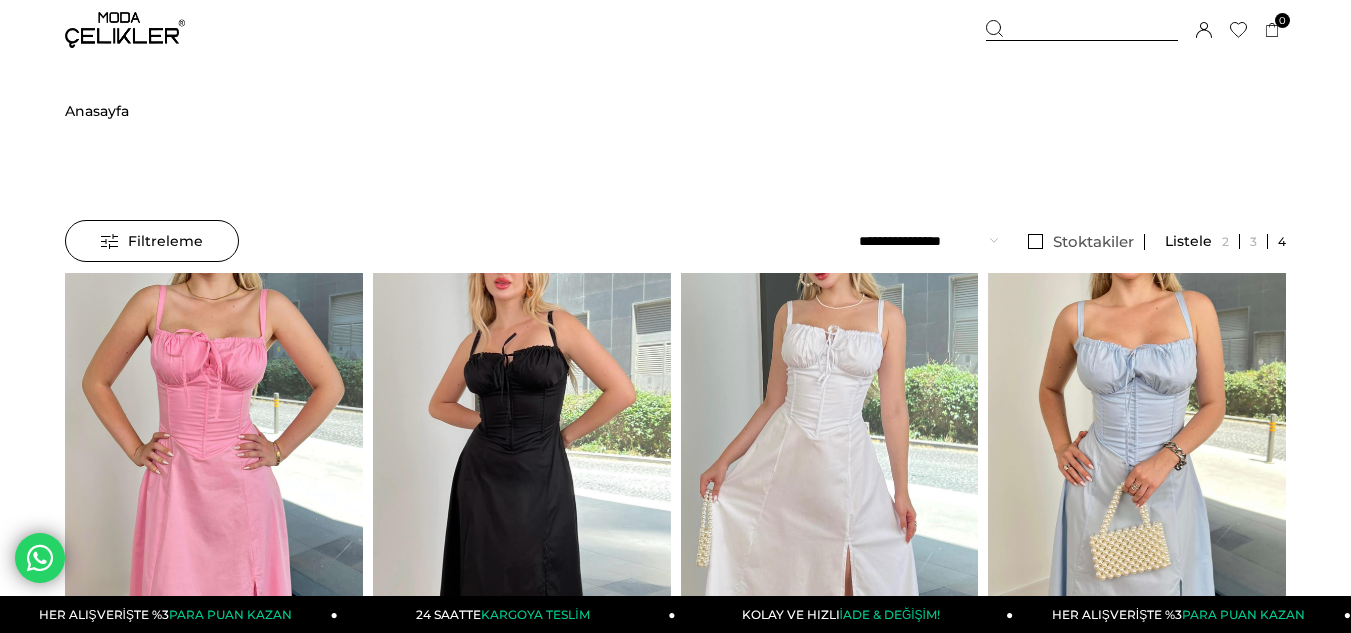 scroll, scrollTop: 0, scrollLeft: 0, axis: both 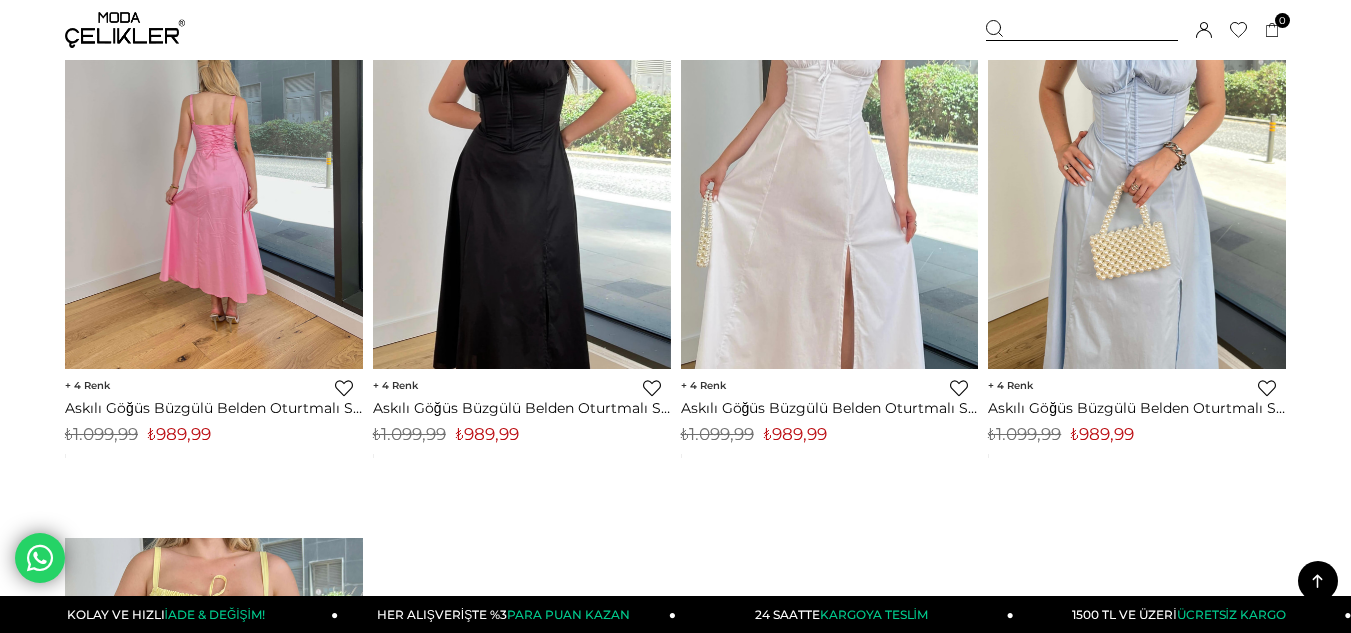 click at bounding box center [214, 171] 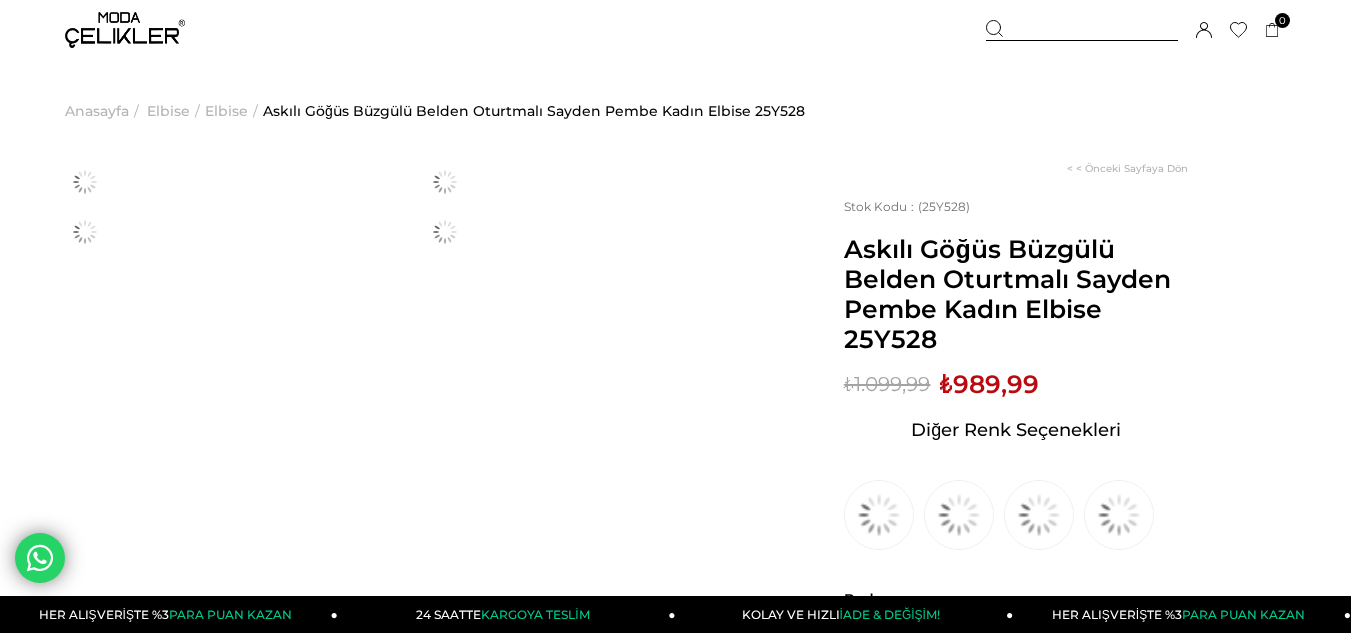 scroll, scrollTop: 0, scrollLeft: 0, axis: both 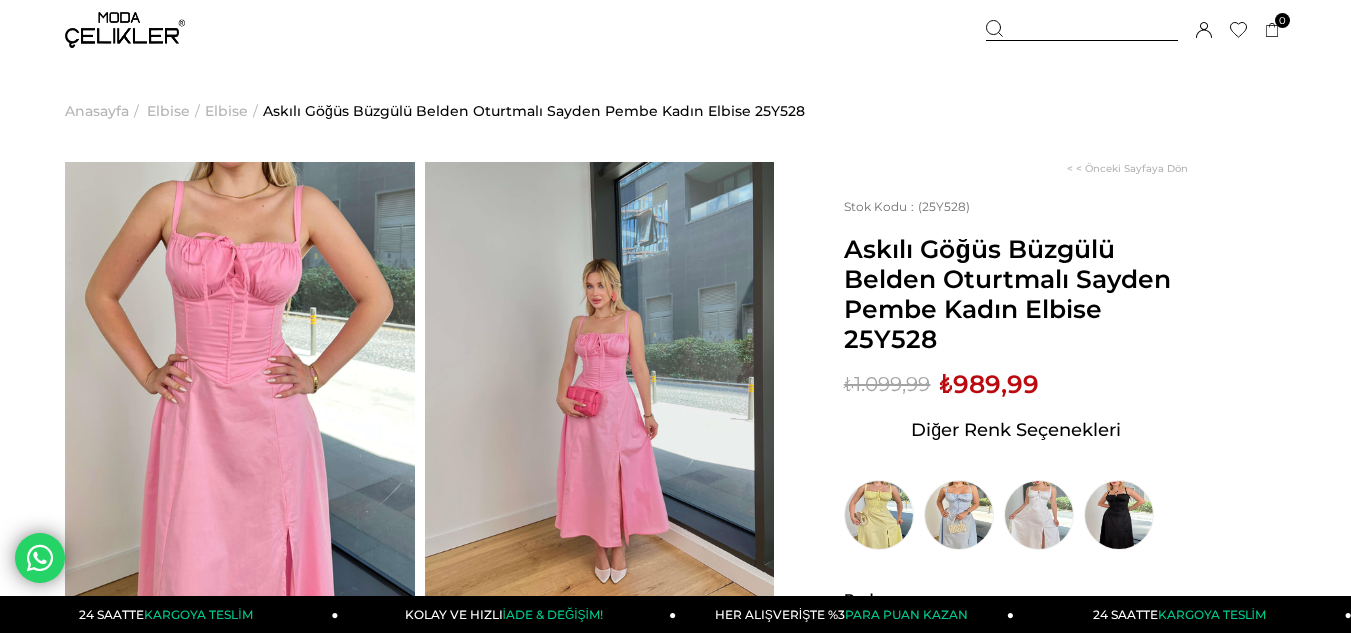 click on "Üye Girişi
Üye Ol
Hesabım
Çıkış Yap
Sepetim
Favorilerim
Yardım" at bounding box center [125, 30] 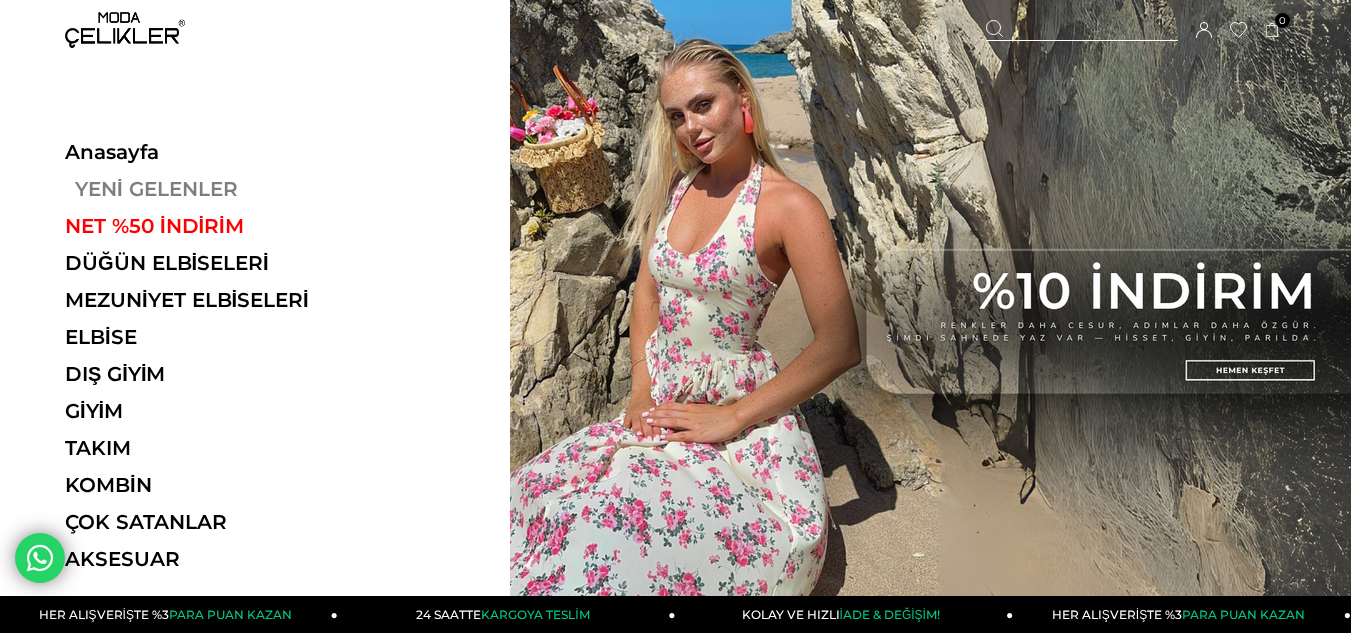 scroll, scrollTop: 0, scrollLeft: 0, axis: both 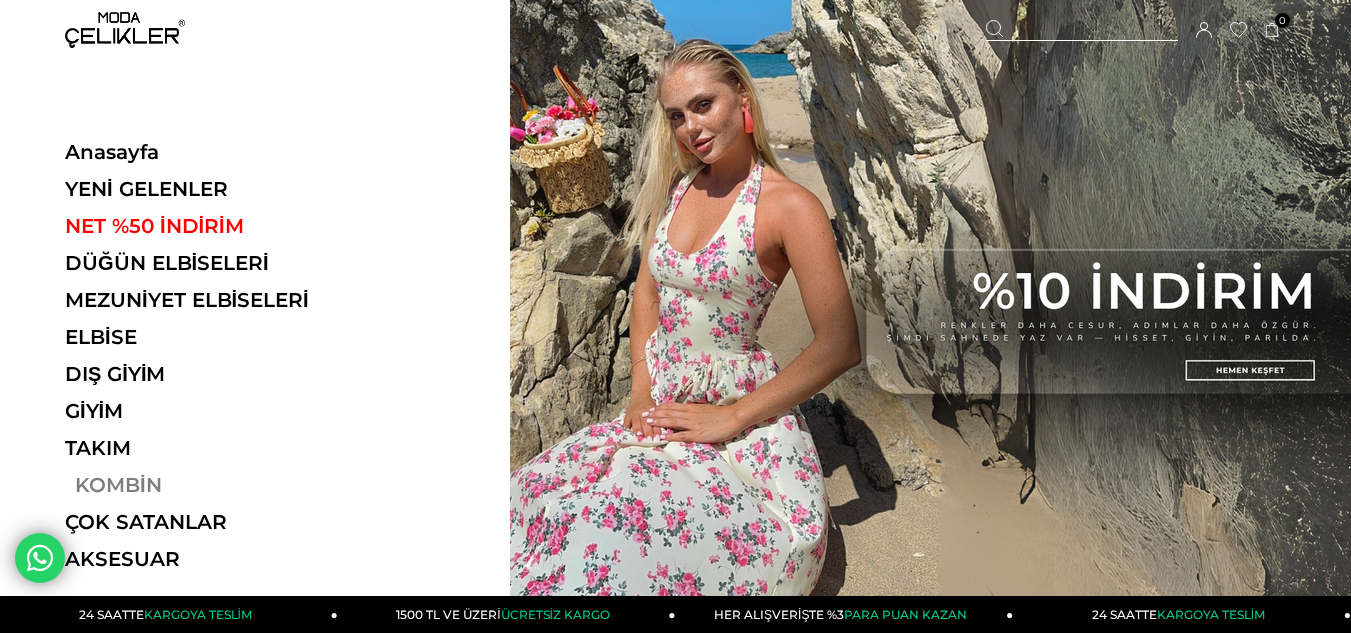 click on "KOMBİN" at bounding box center (202, 485) 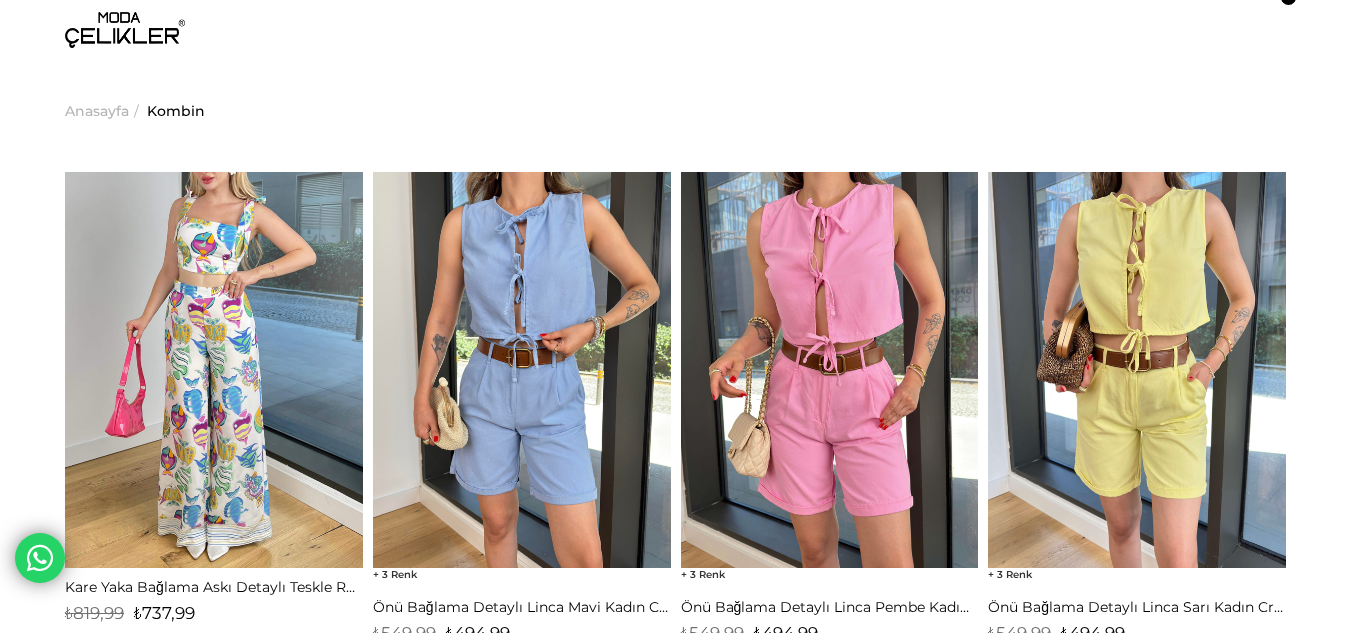 scroll, scrollTop: 0, scrollLeft: 0, axis: both 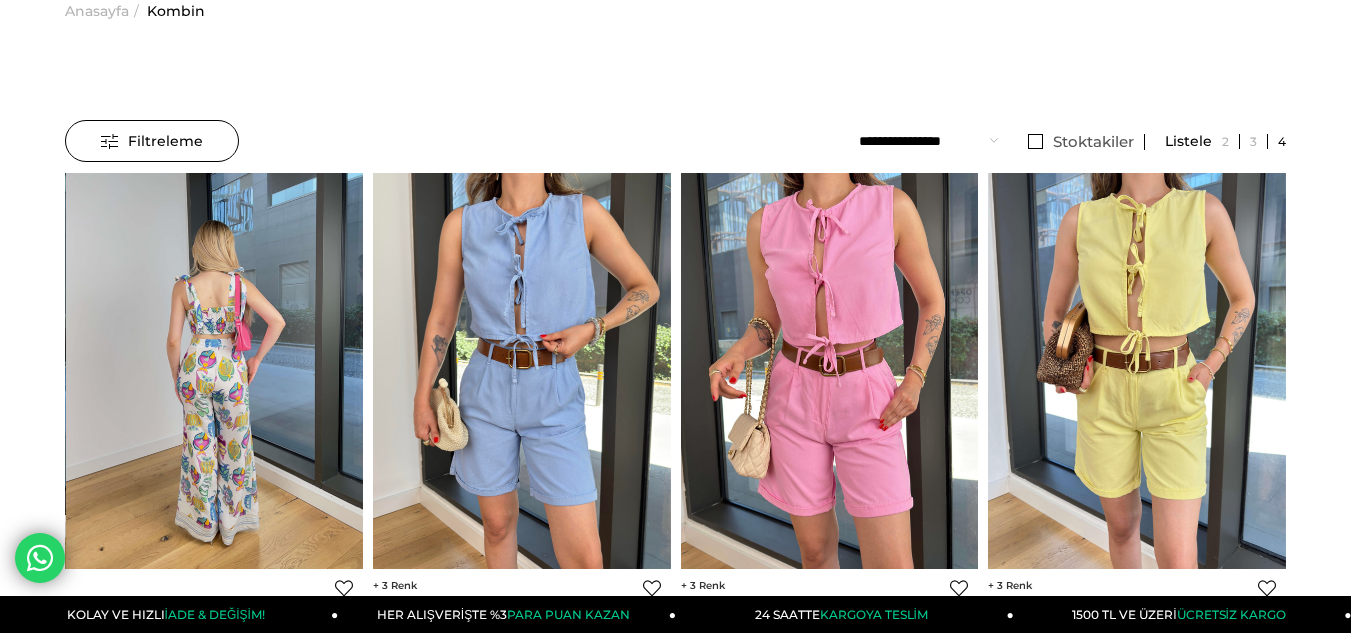 click at bounding box center [-83, 371] 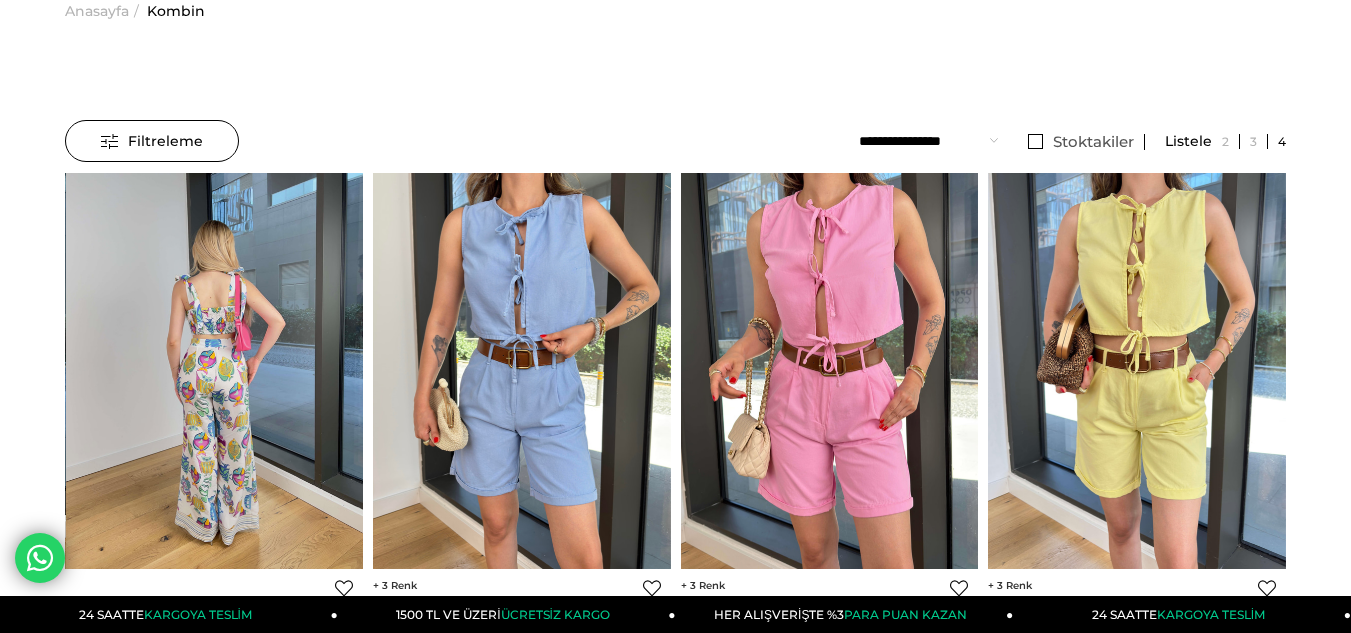 click at bounding box center (215, 371) 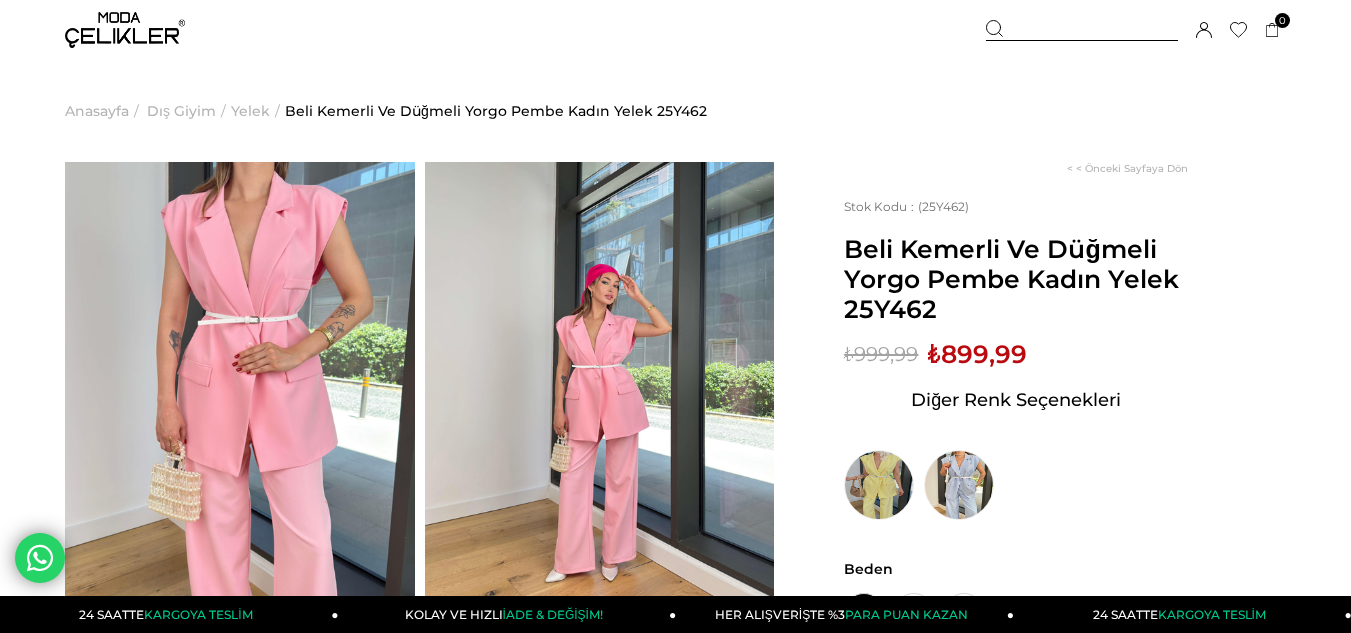 scroll, scrollTop: 0, scrollLeft: 0, axis: both 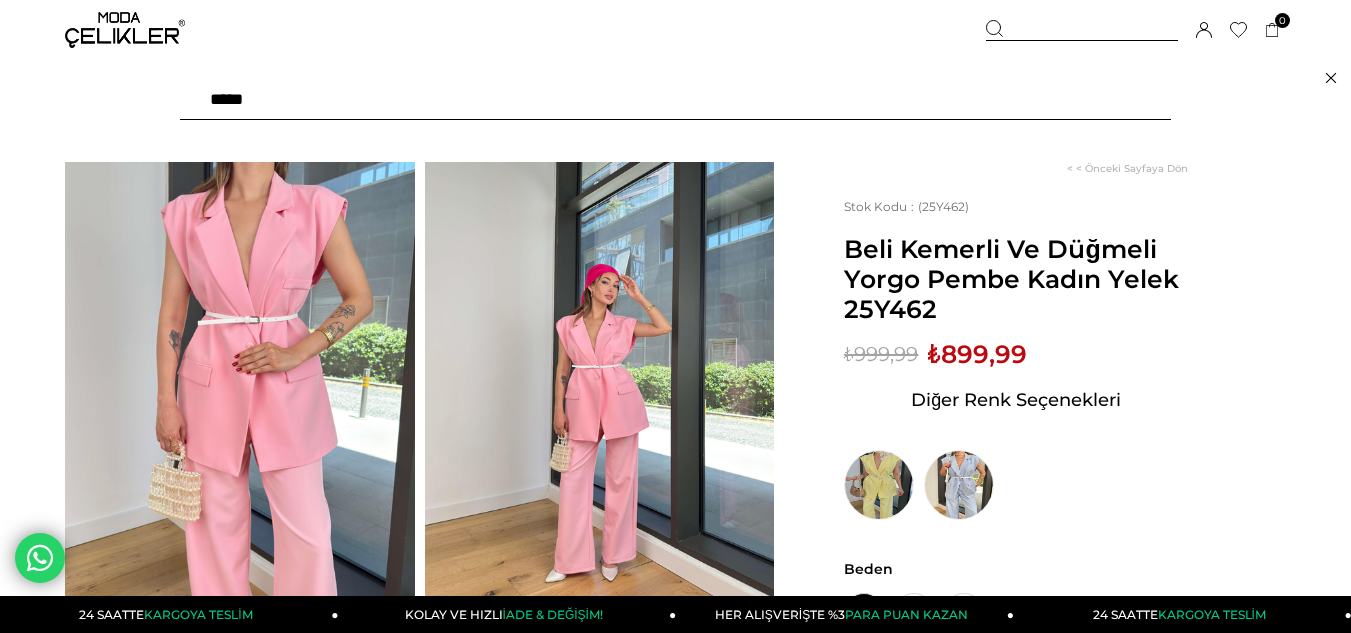 click at bounding box center [675, 100] 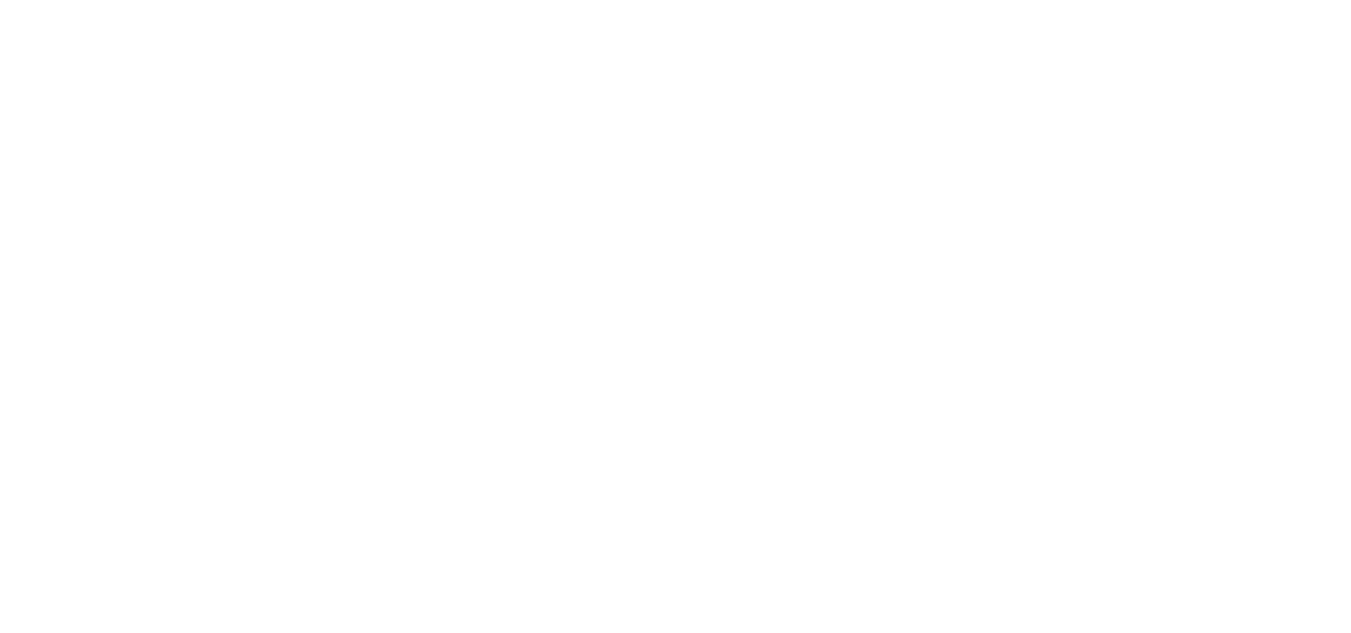 scroll, scrollTop: 0, scrollLeft: 0, axis: both 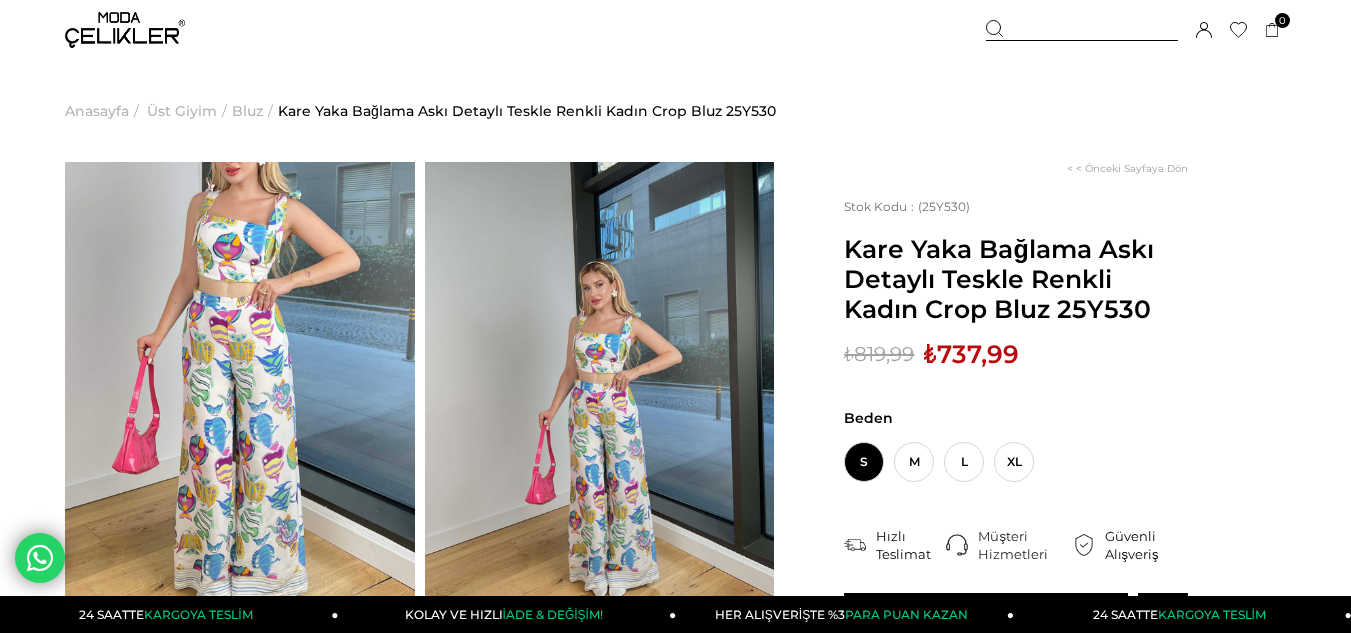 click at bounding box center (1082, 30) 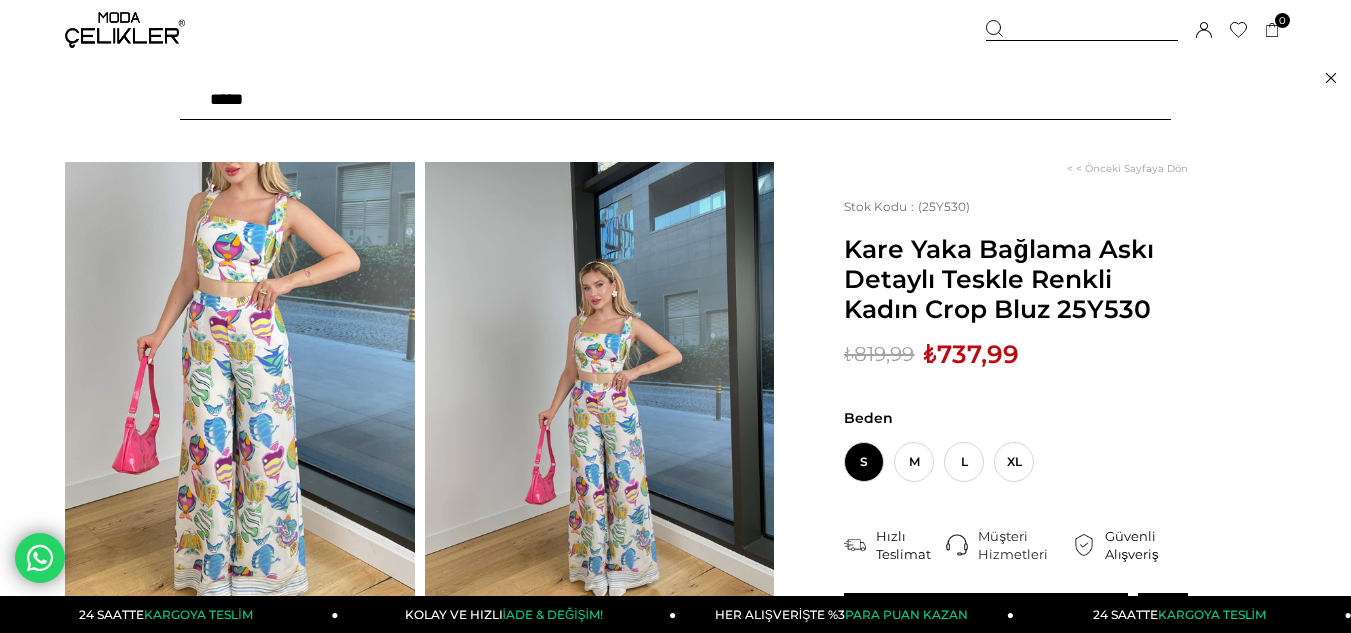 click at bounding box center (675, 100) 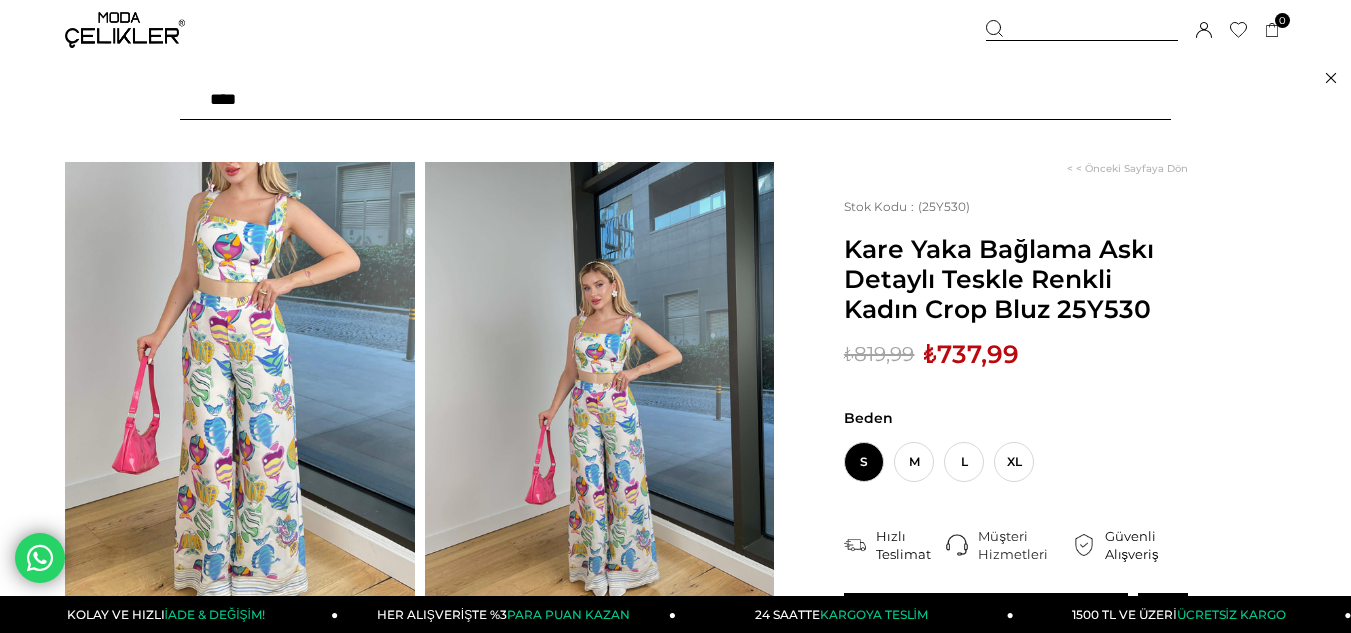 type on "*****" 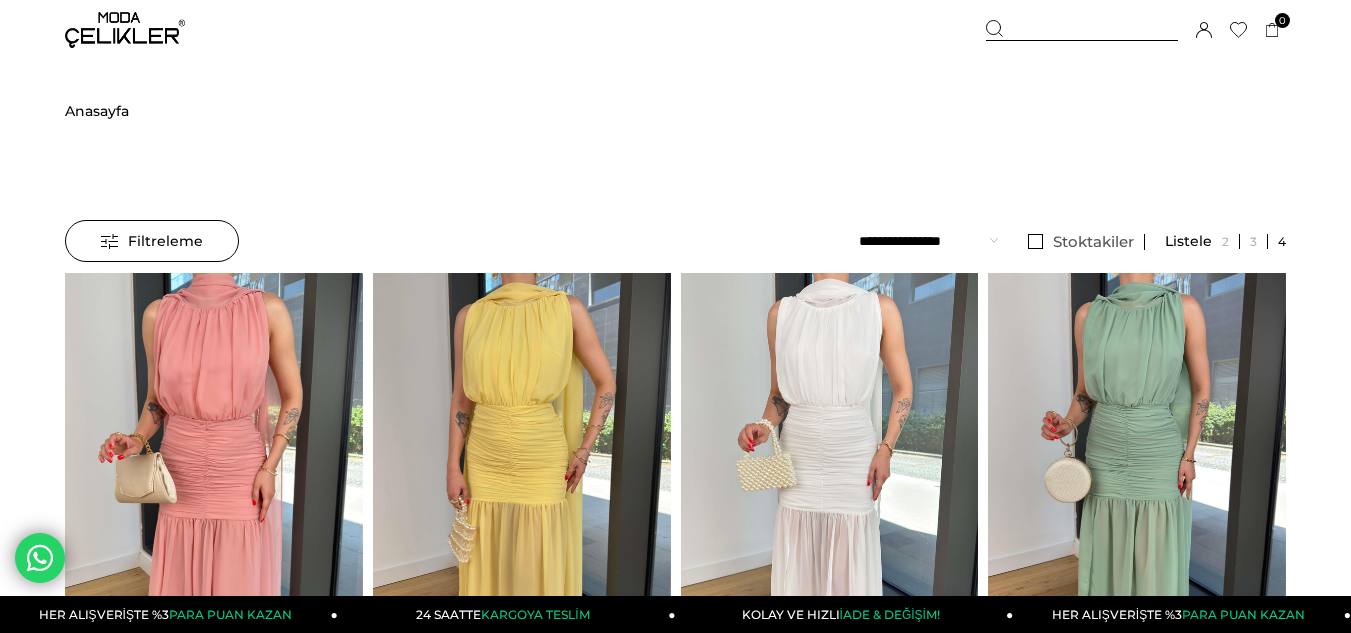 scroll, scrollTop: 200, scrollLeft: 0, axis: vertical 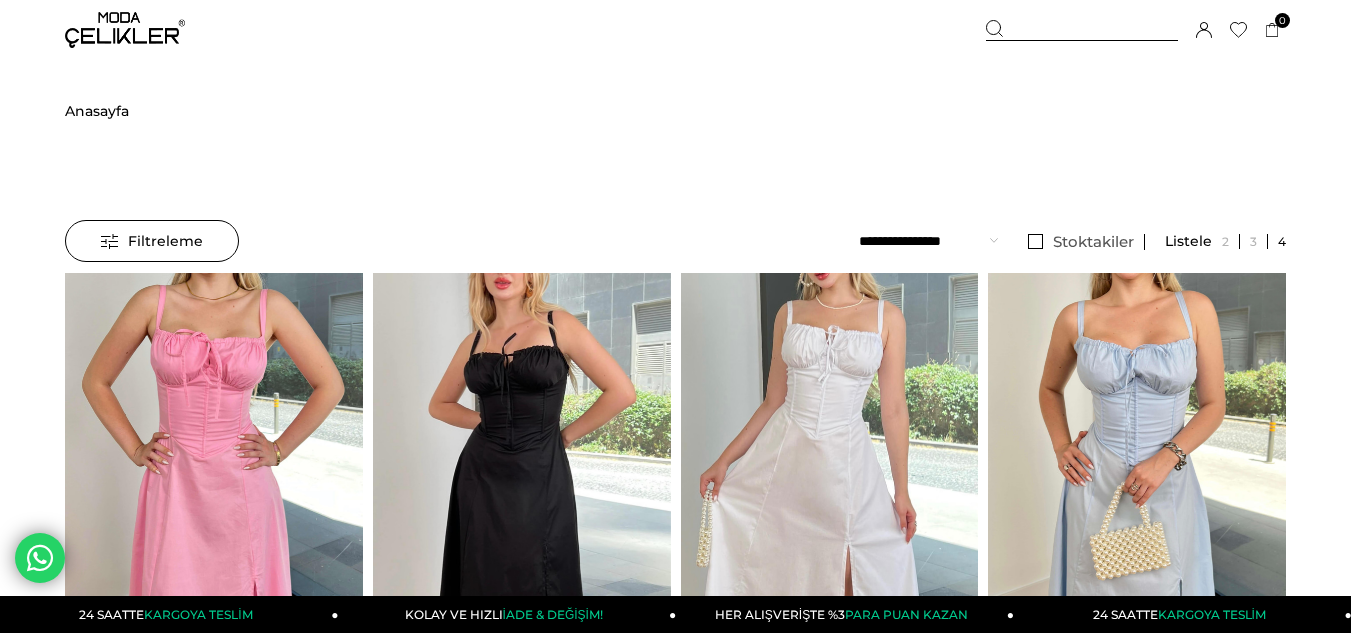 click at bounding box center [1082, 30] 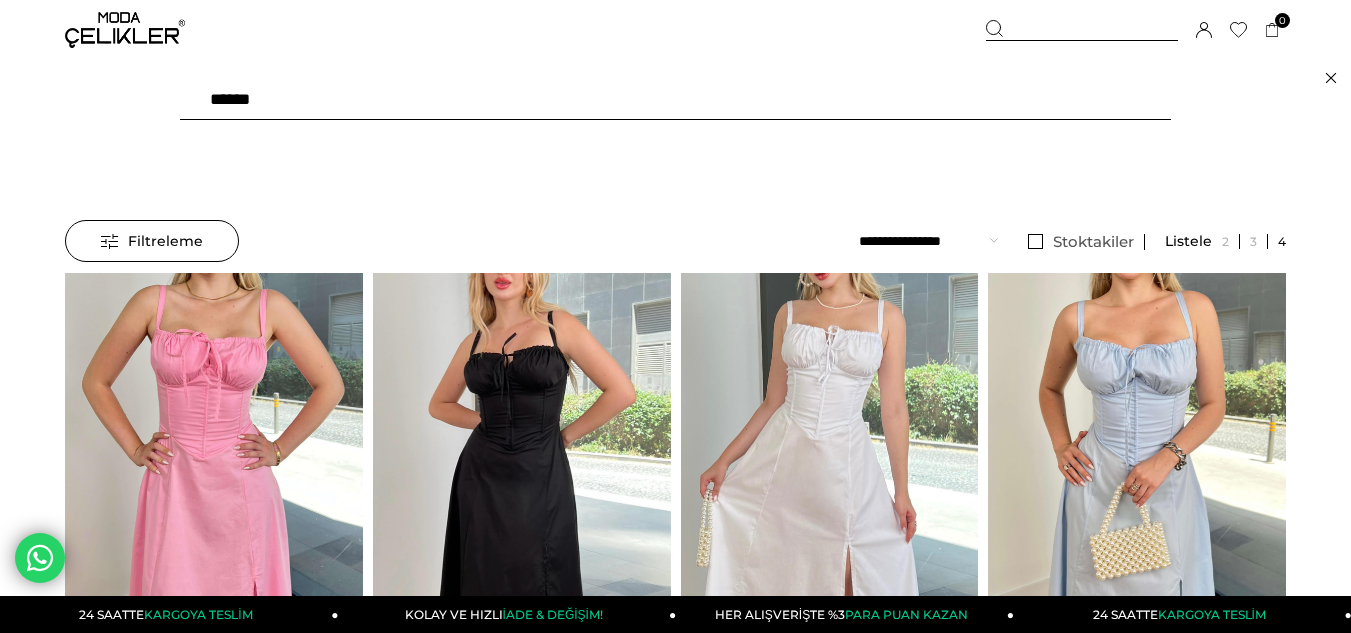 click on "******" at bounding box center (675, 100) 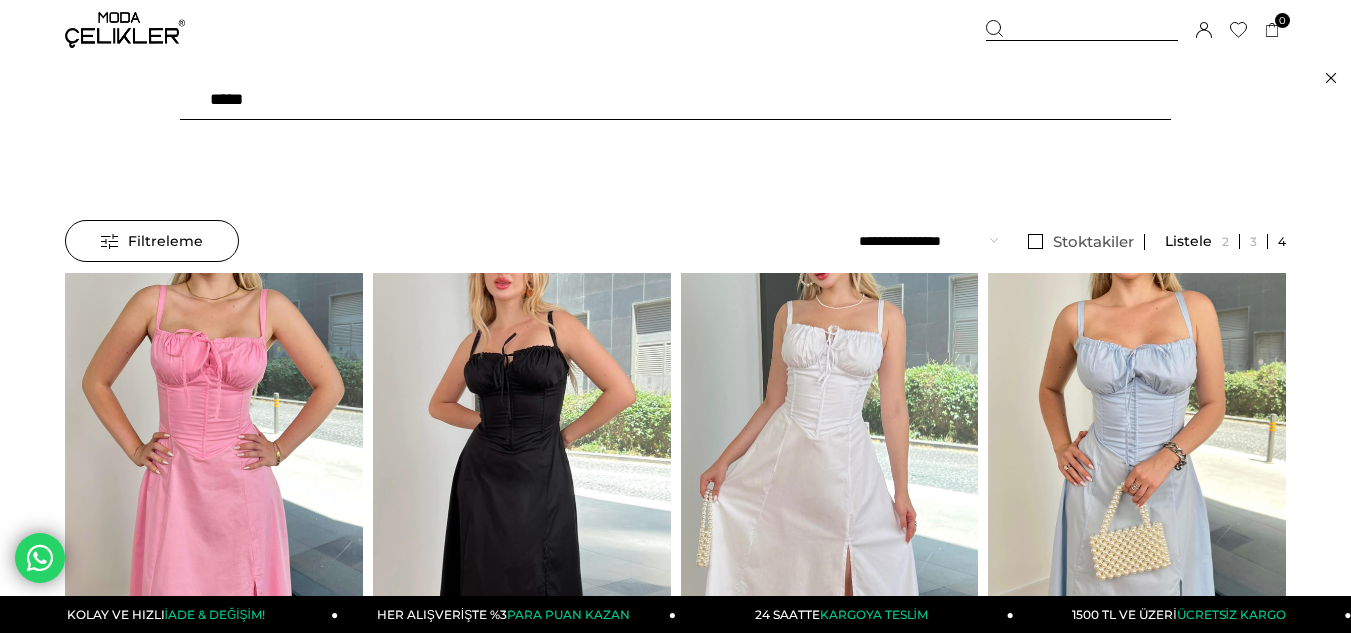 type on "******" 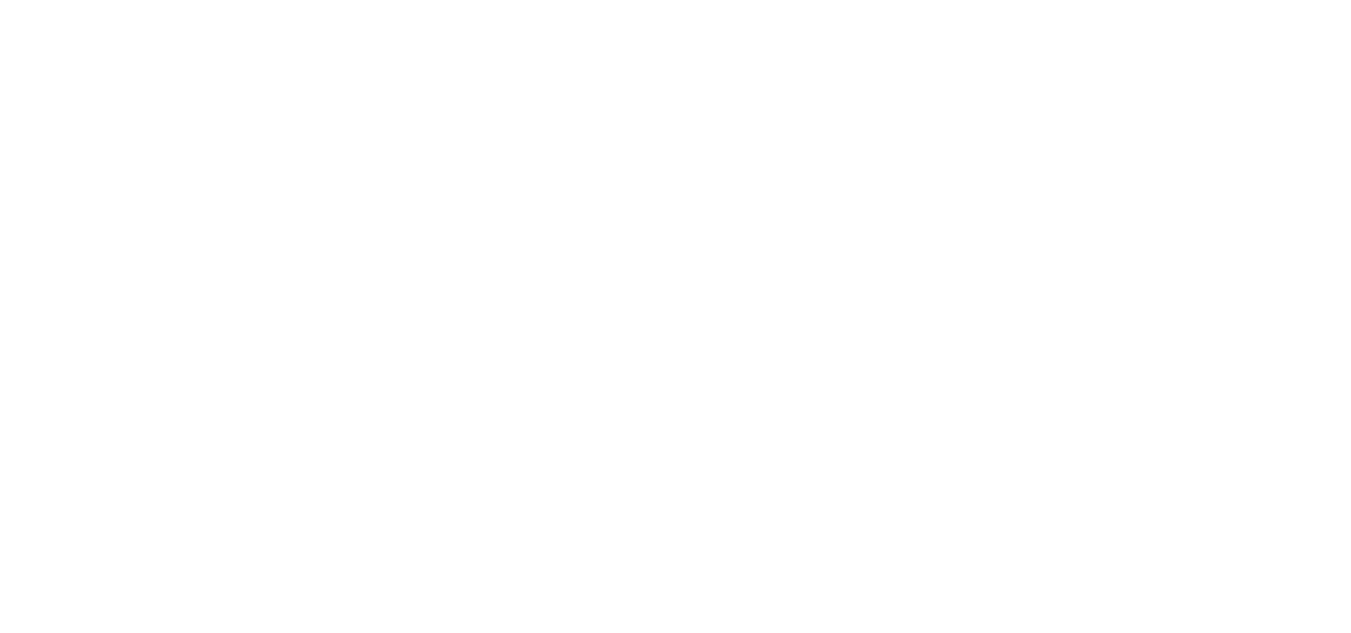 scroll, scrollTop: 0, scrollLeft: 0, axis: both 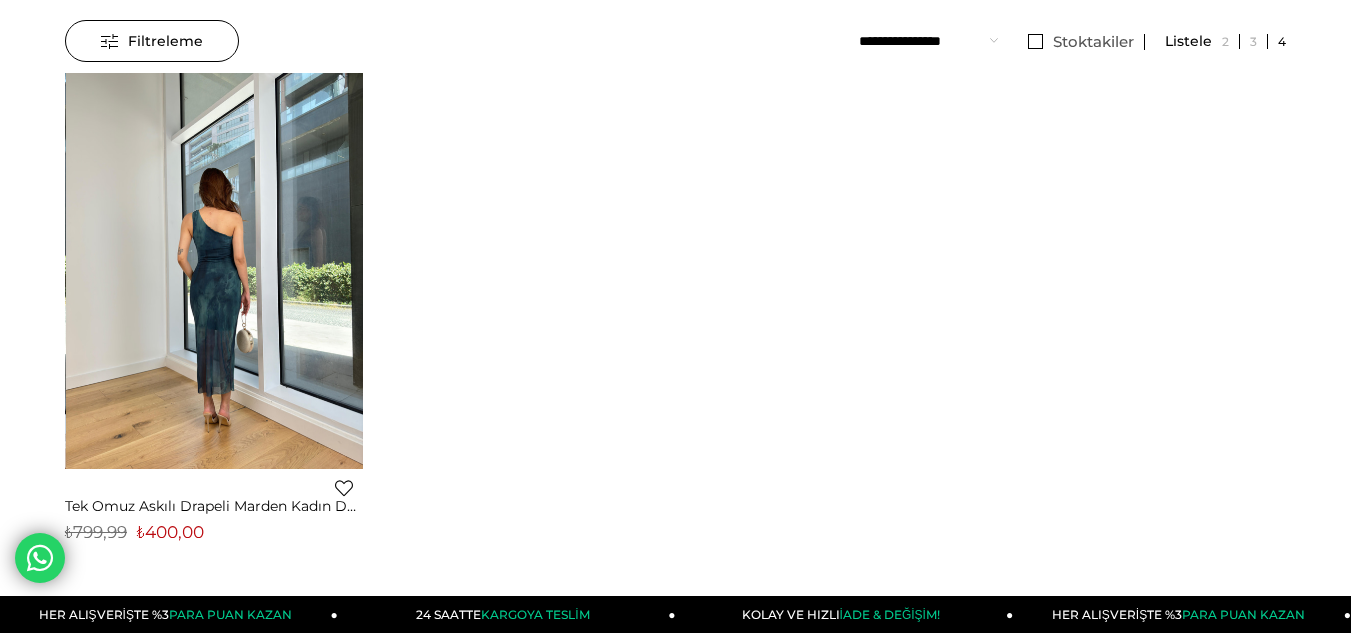 click at bounding box center (215, 271) 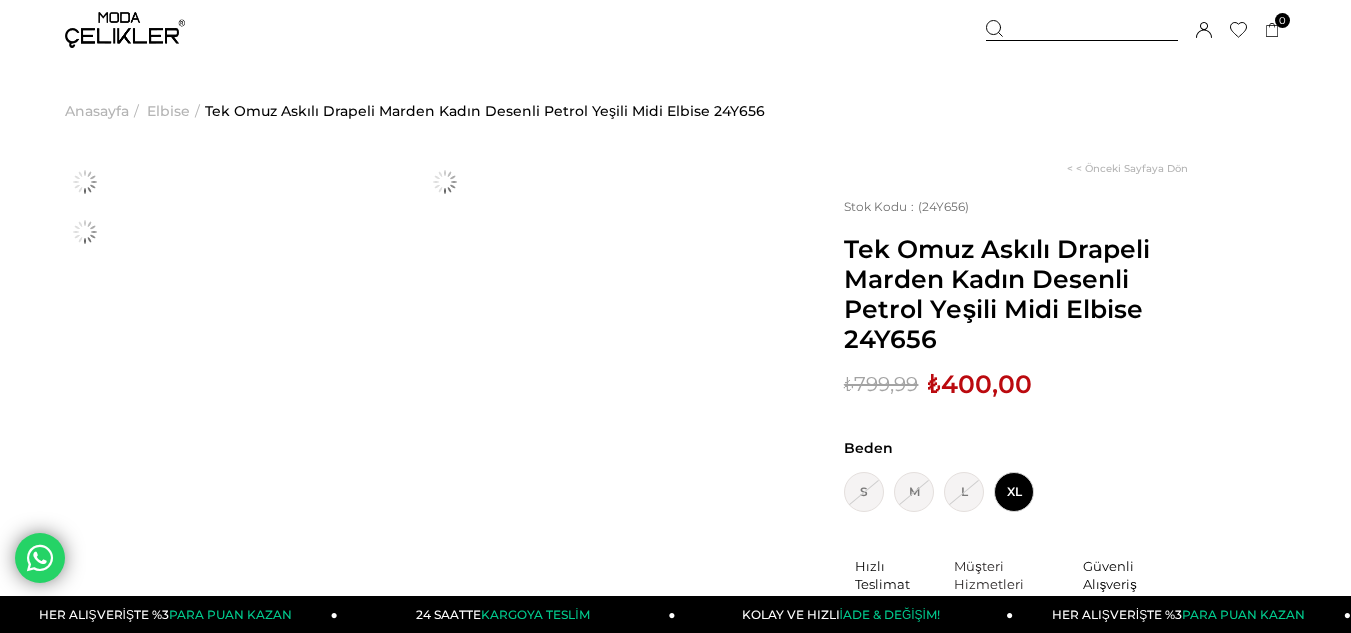 scroll, scrollTop: 0, scrollLeft: 0, axis: both 